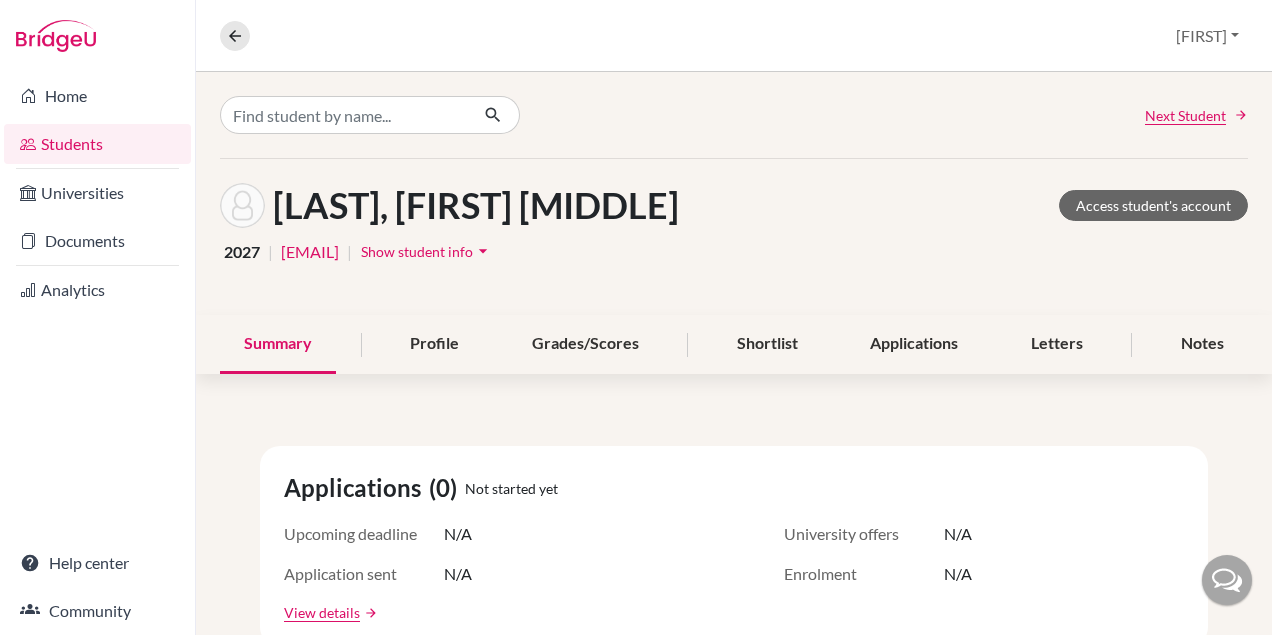 scroll, scrollTop: 0, scrollLeft: 0, axis: both 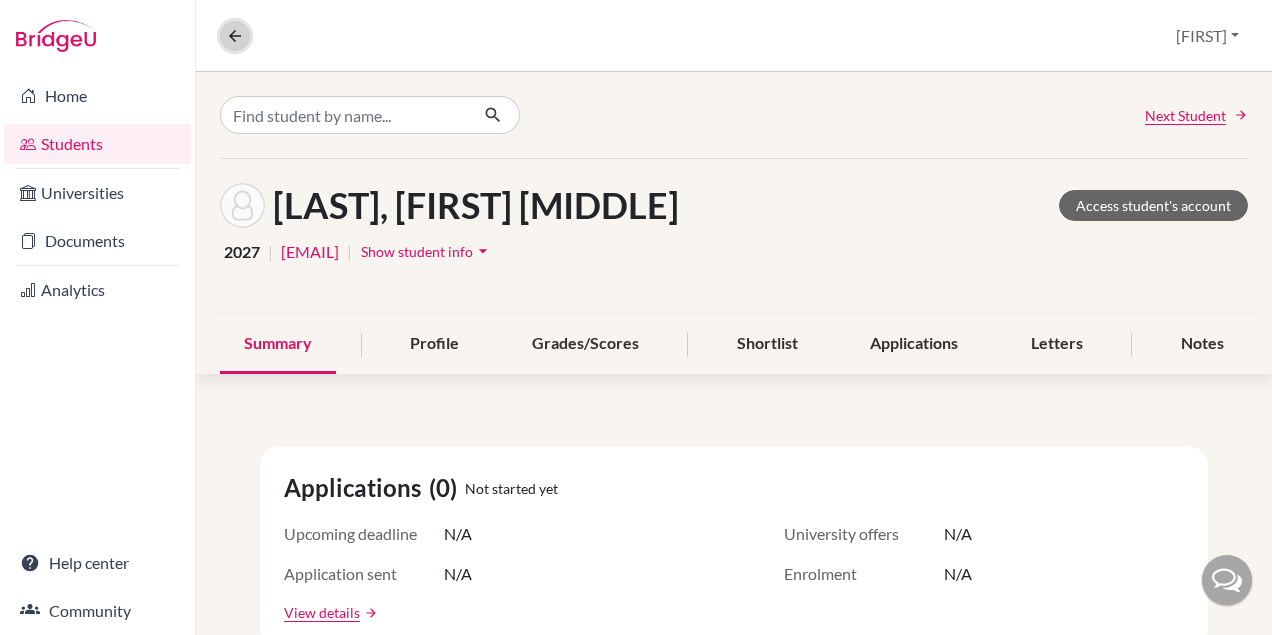 click at bounding box center [235, 36] 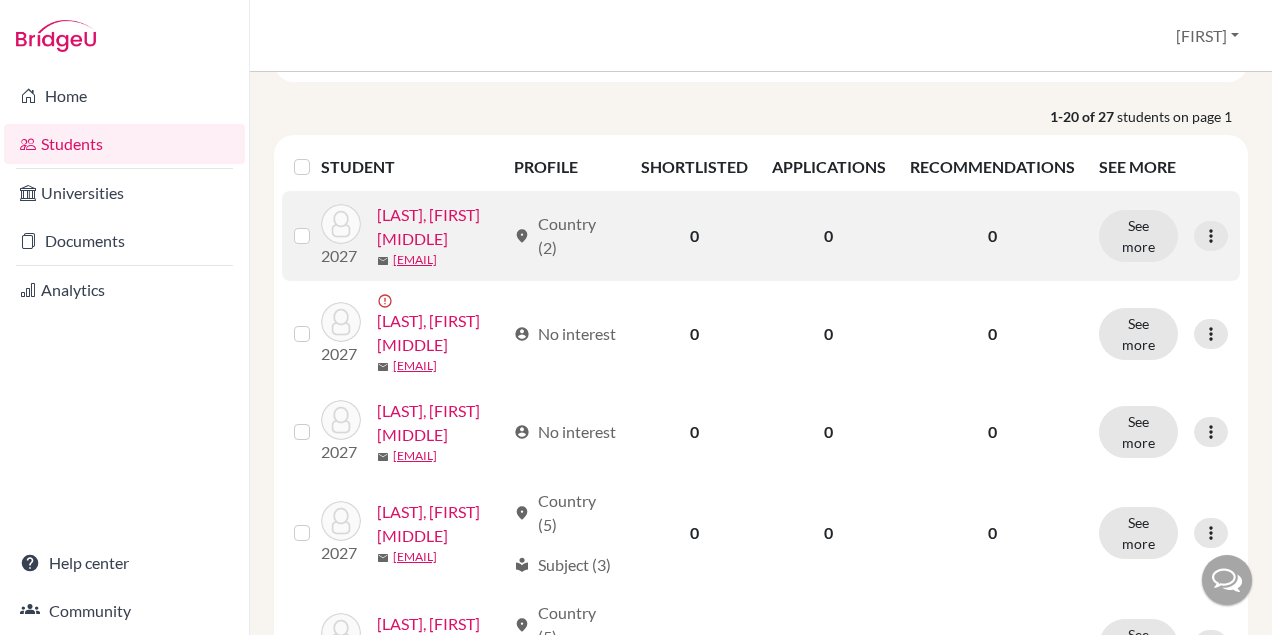 scroll, scrollTop: 246, scrollLeft: 0, axis: vertical 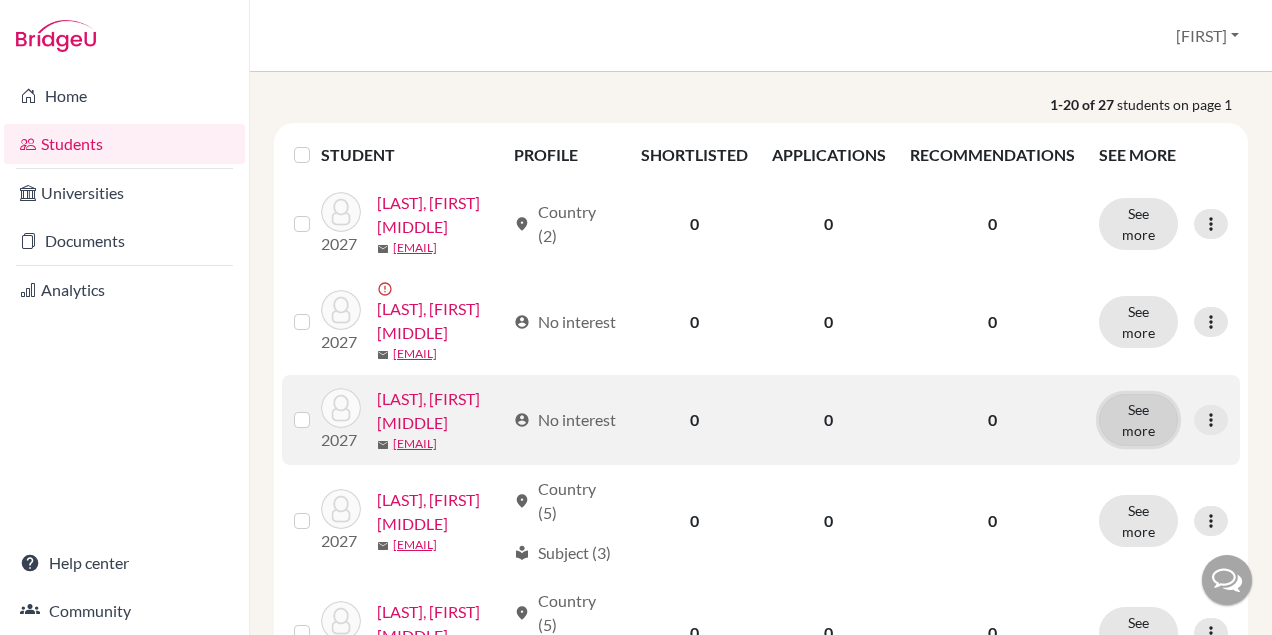 click on "See more" at bounding box center (1138, 420) 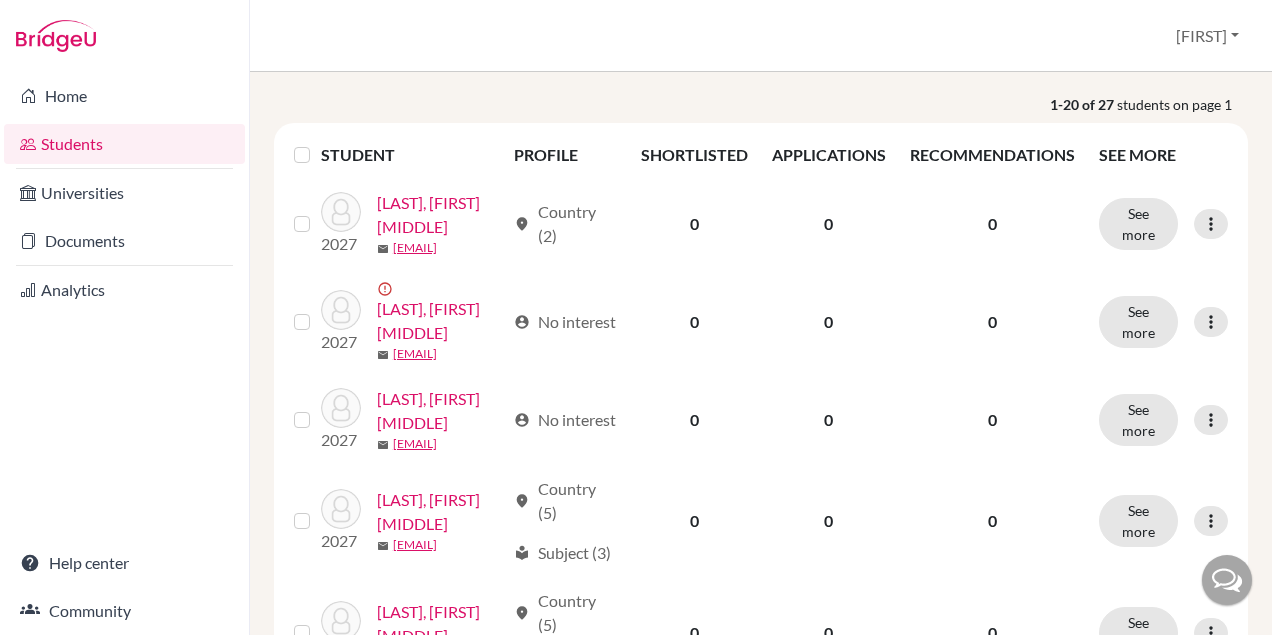 scroll, scrollTop: 0, scrollLeft: 0, axis: both 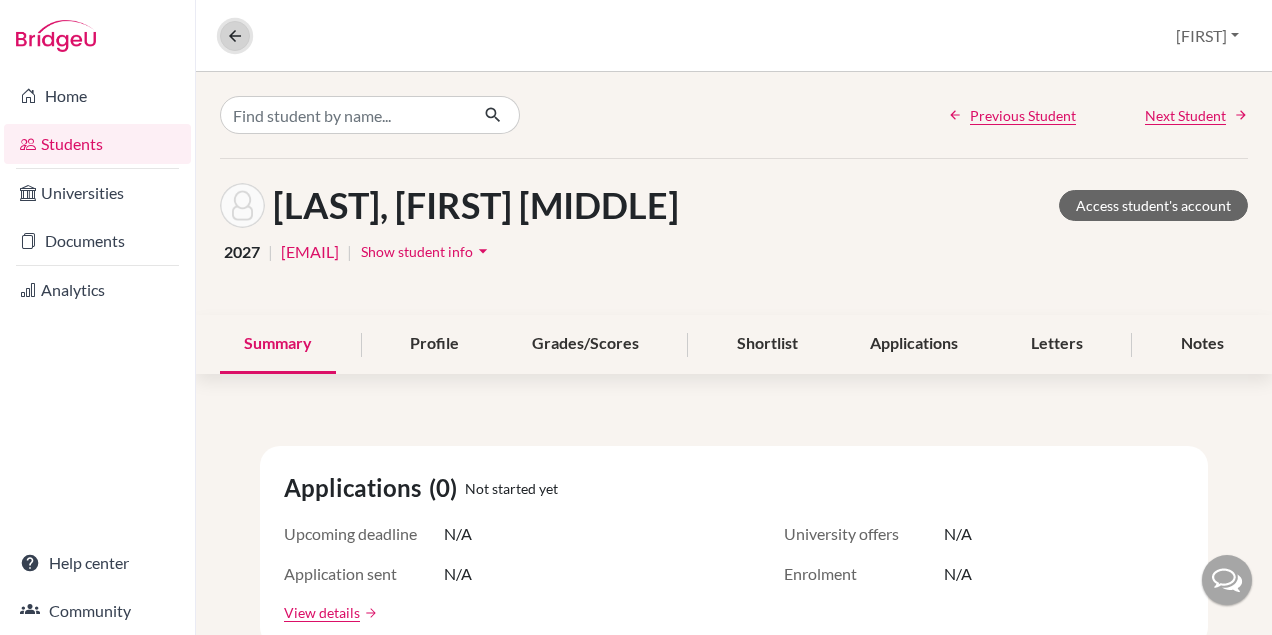 click at bounding box center [235, 36] 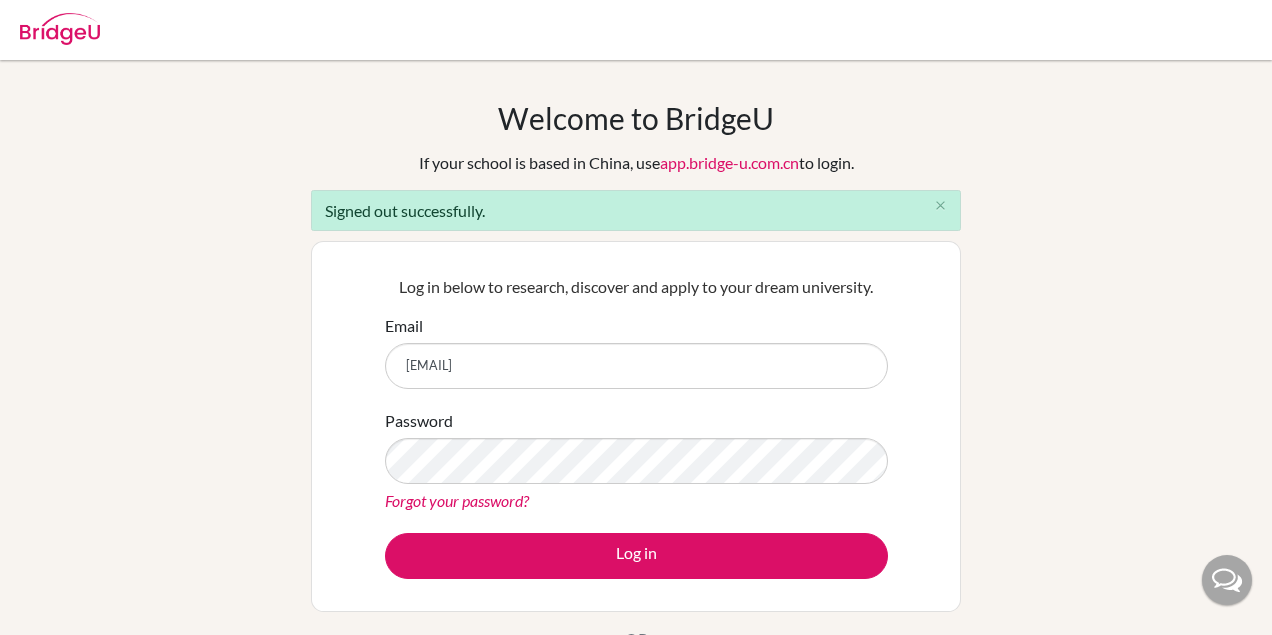 scroll, scrollTop: 0, scrollLeft: 0, axis: both 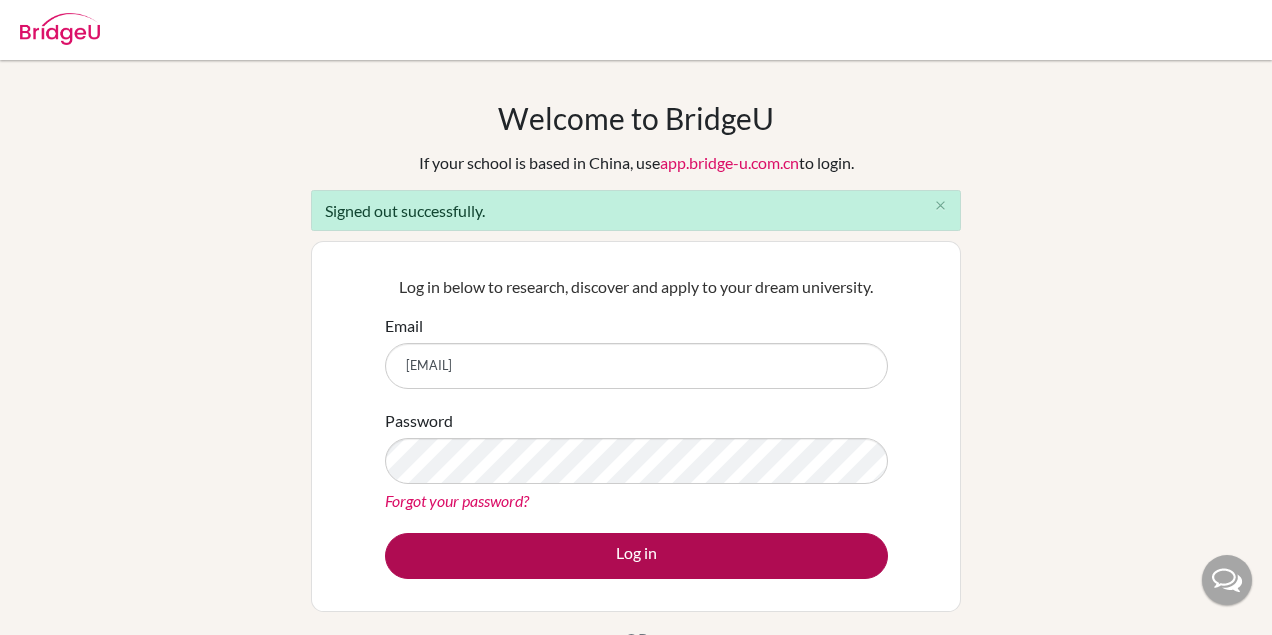 click on "Log in" at bounding box center (636, 556) 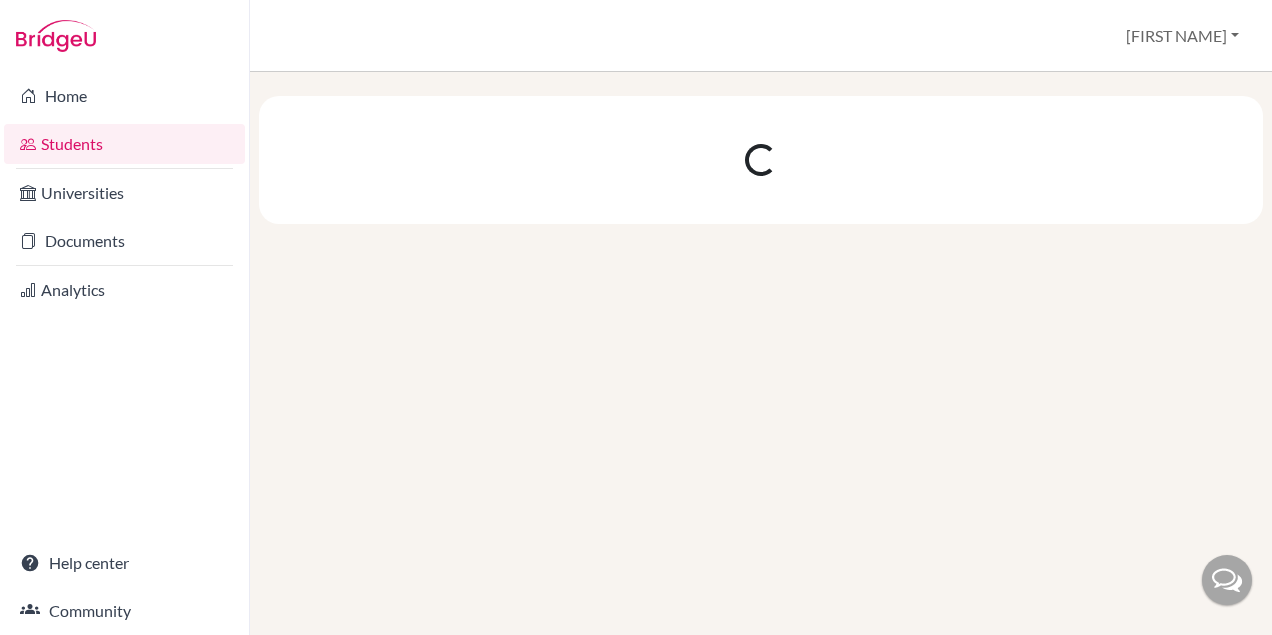 scroll, scrollTop: 0, scrollLeft: 0, axis: both 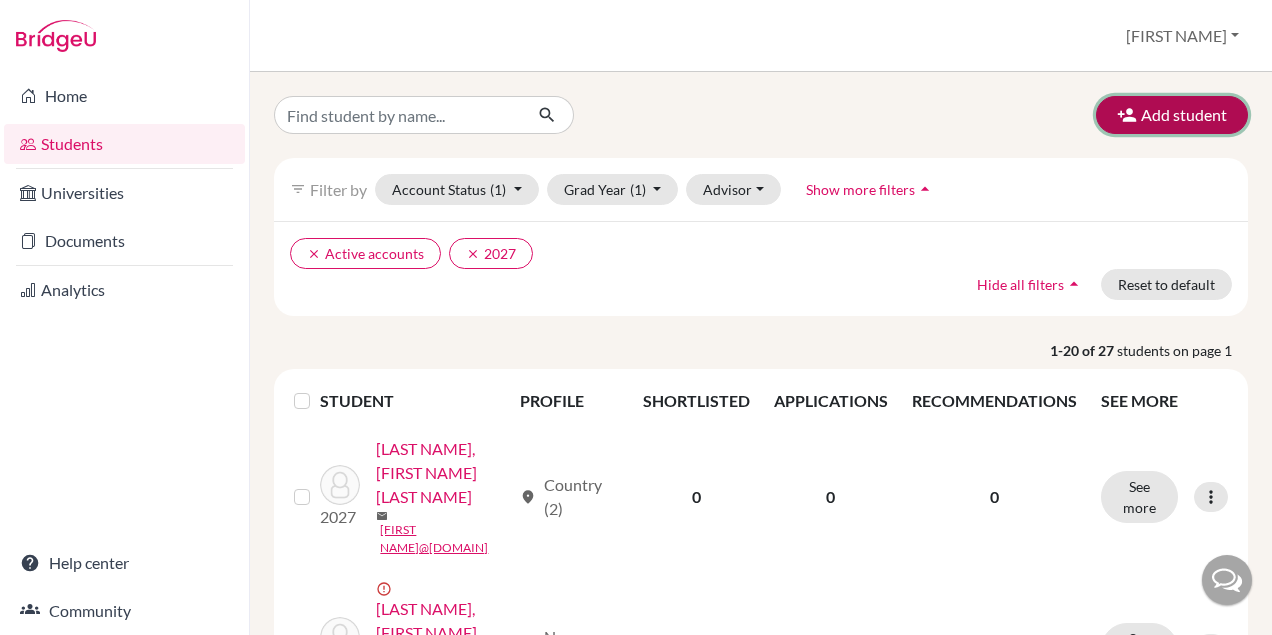 click on "Add student" at bounding box center (1172, 115) 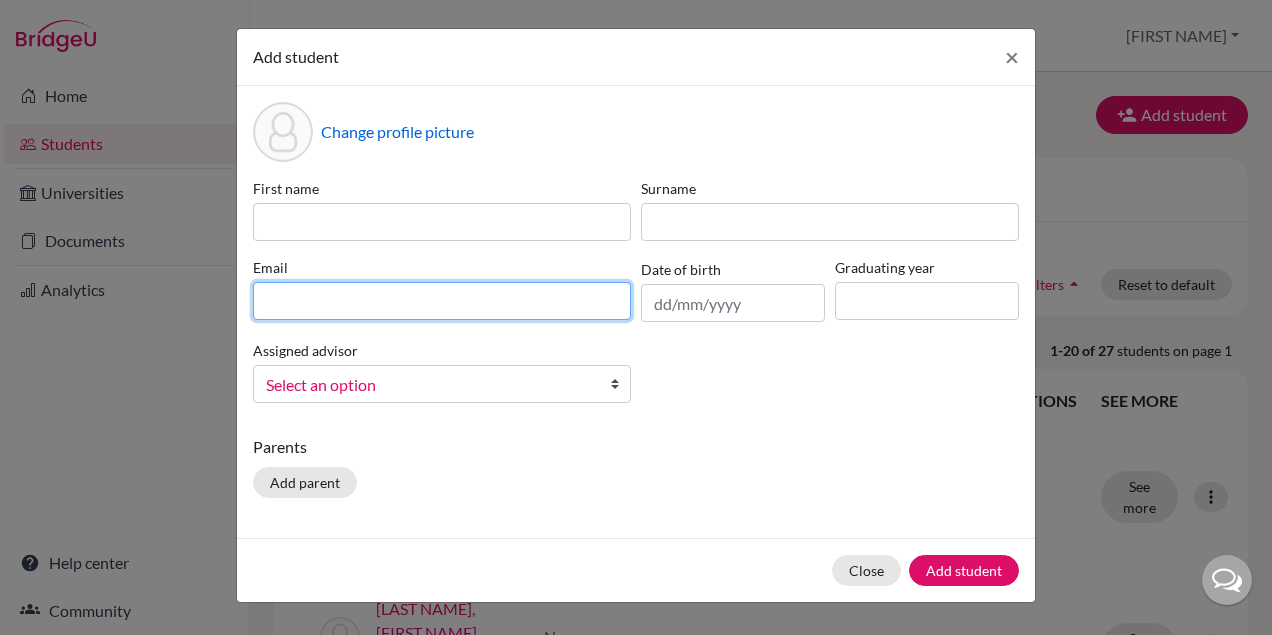 click at bounding box center (442, 301) 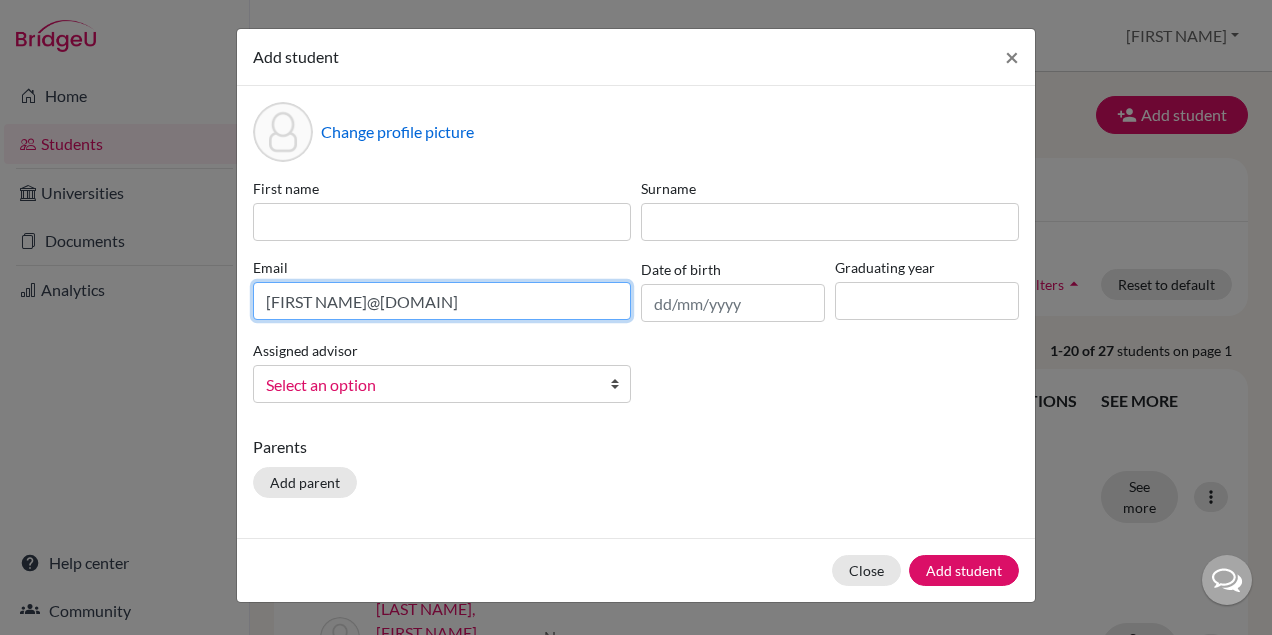 drag, startPoint x: 362, startPoint y: 303, endPoint x: 258, endPoint y: 299, distance: 104.0769 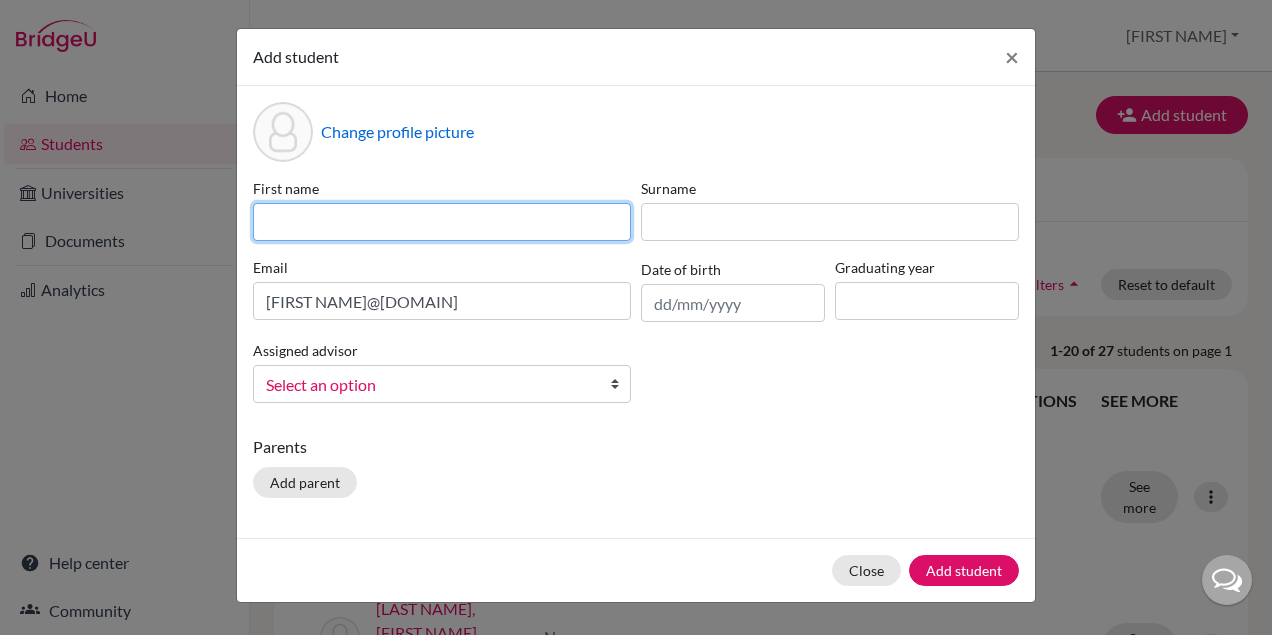 click at bounding box center (442, 222) 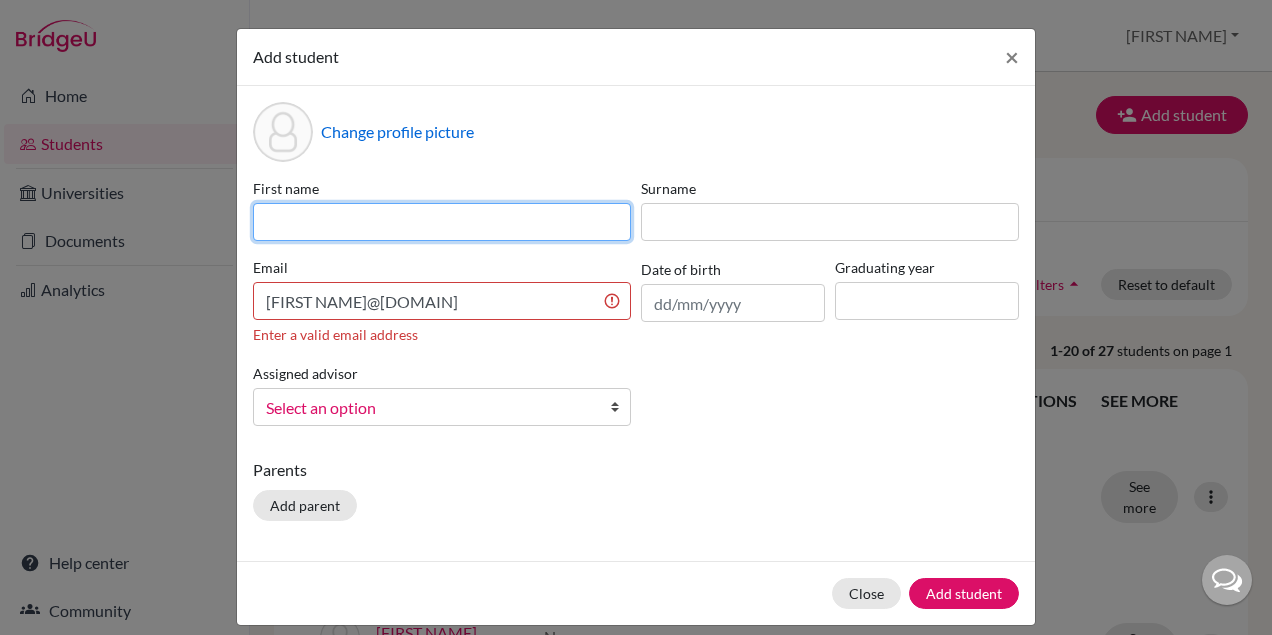 paste on "[FIRST NAME].[LAST NAME]" 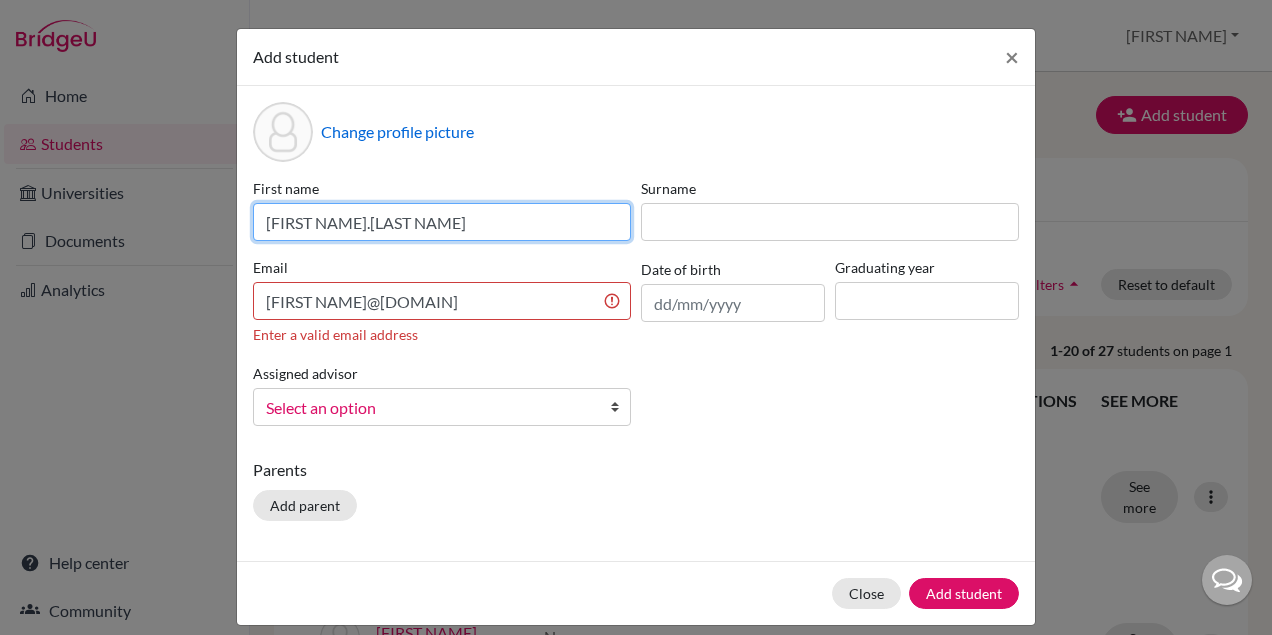 drag, startPoint x: 371, startPoint y: 220, endPoint x: 296, endPoint y: 226, distance: 75.23962 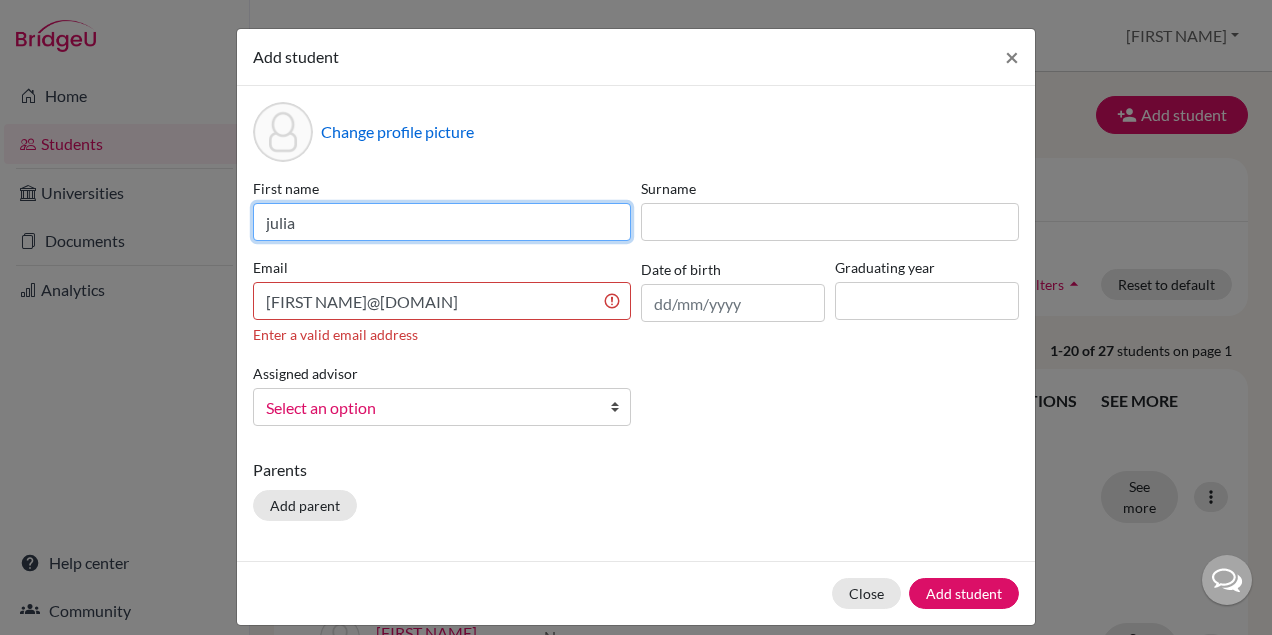type on "julia" 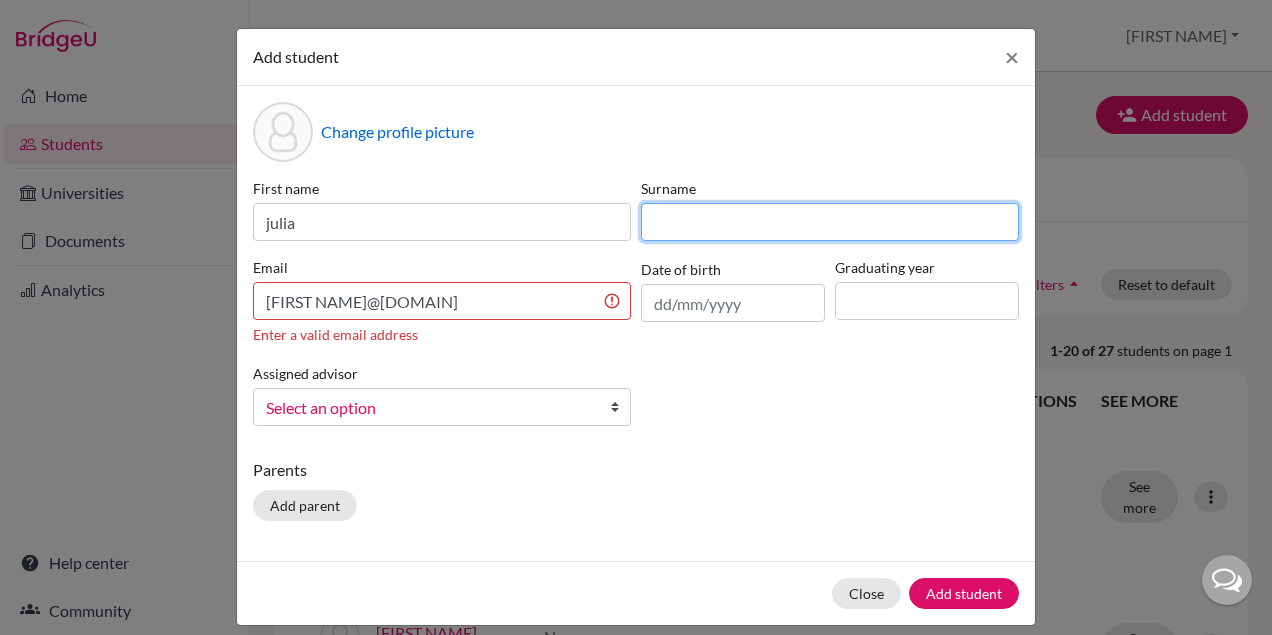 click at bounding box center [830, 222] 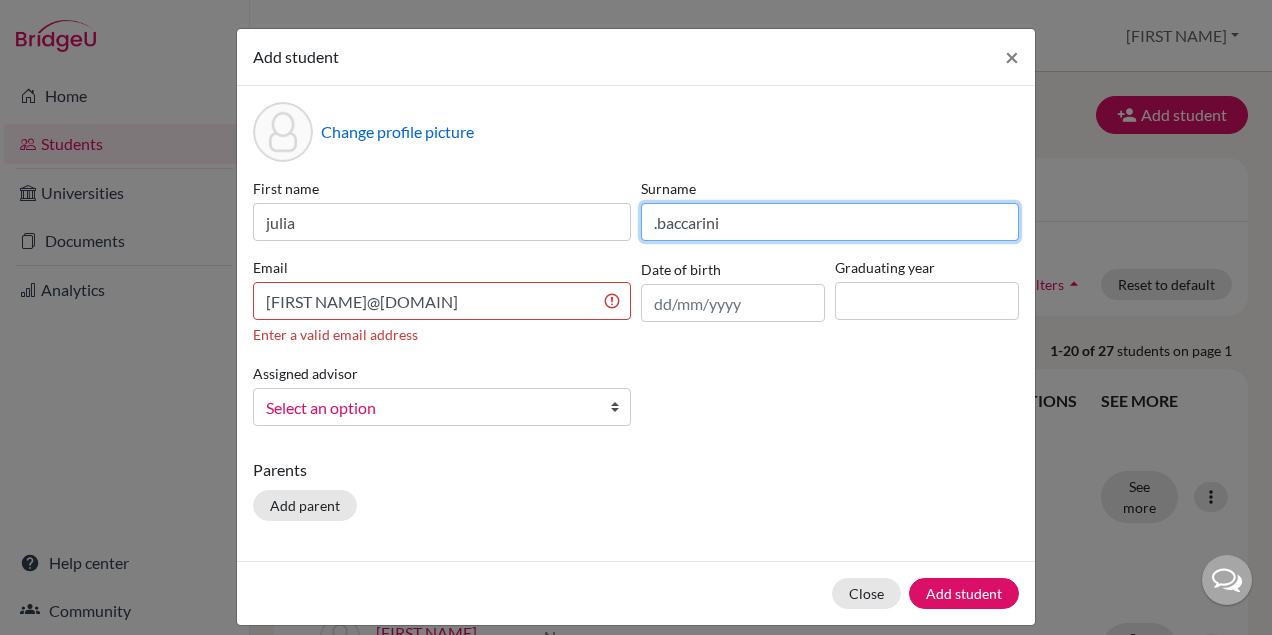 click on ".baccarini" at bounding box center (830, 222) 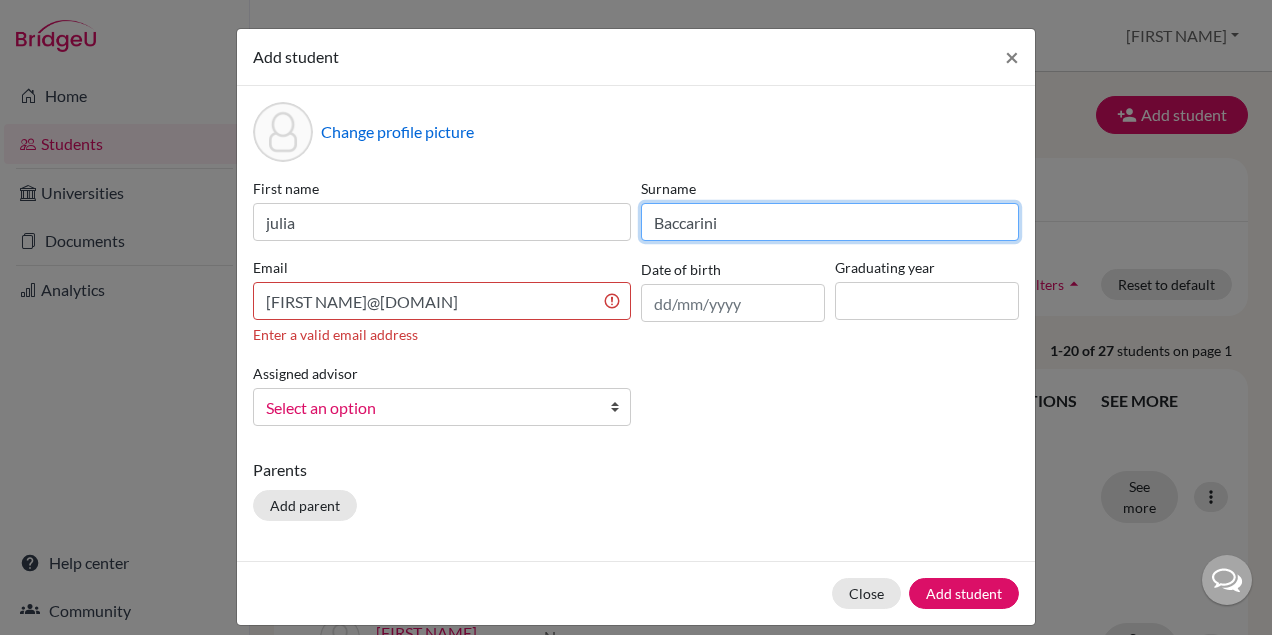 type on "Baccarini" 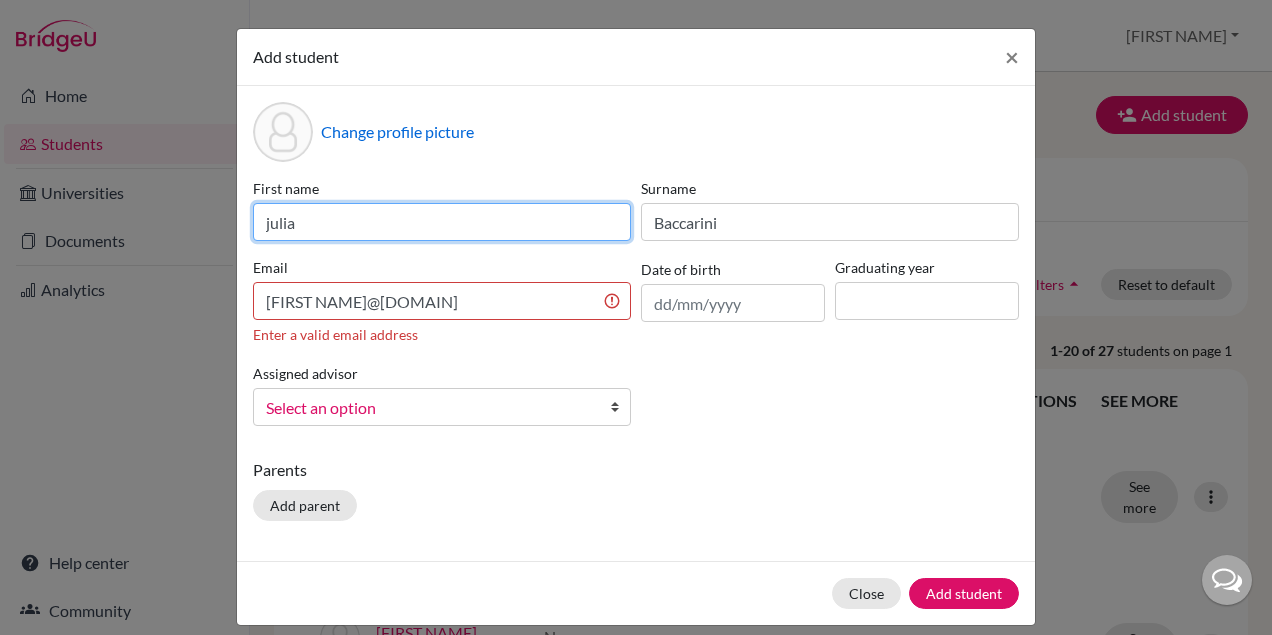 click on "julia" at bounding box center [442, 222] 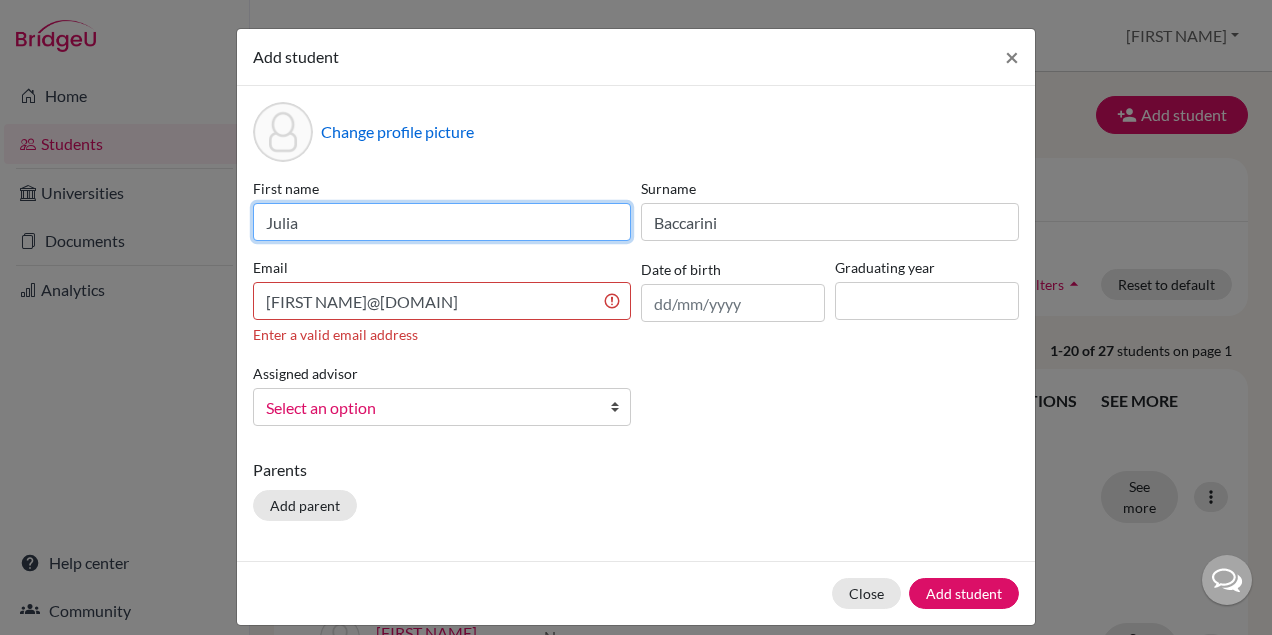 type on "Julia" 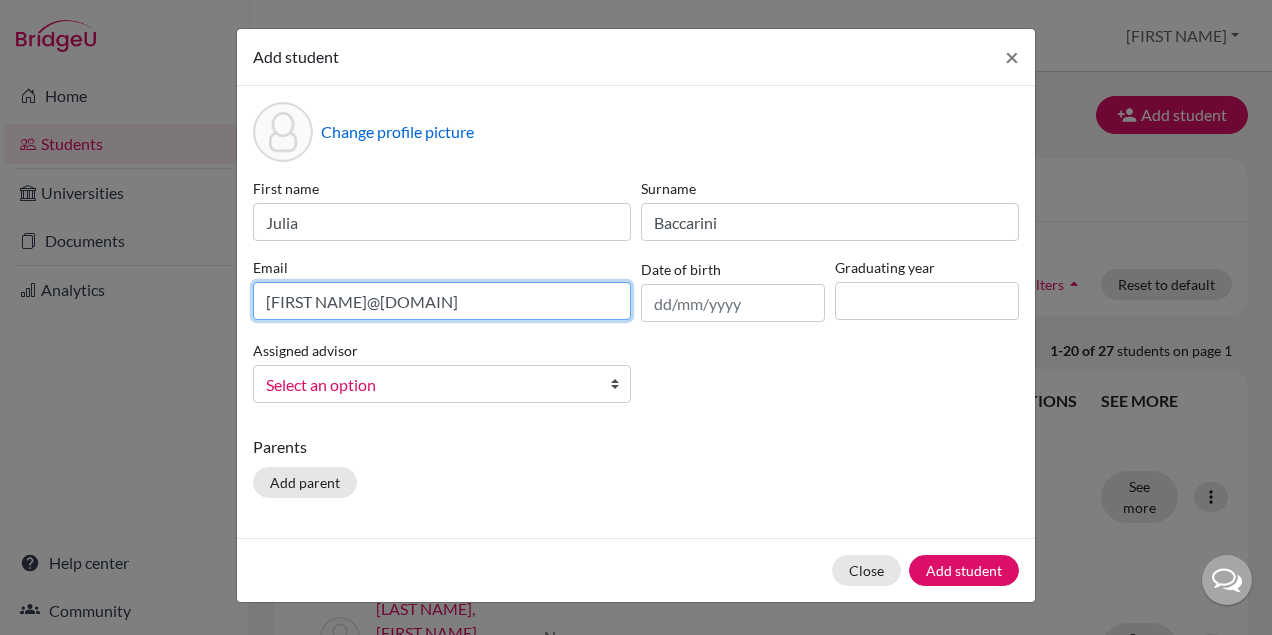 click on "[FIRST NAME]@[DOMAIN]" at bounding box center [442, 301] 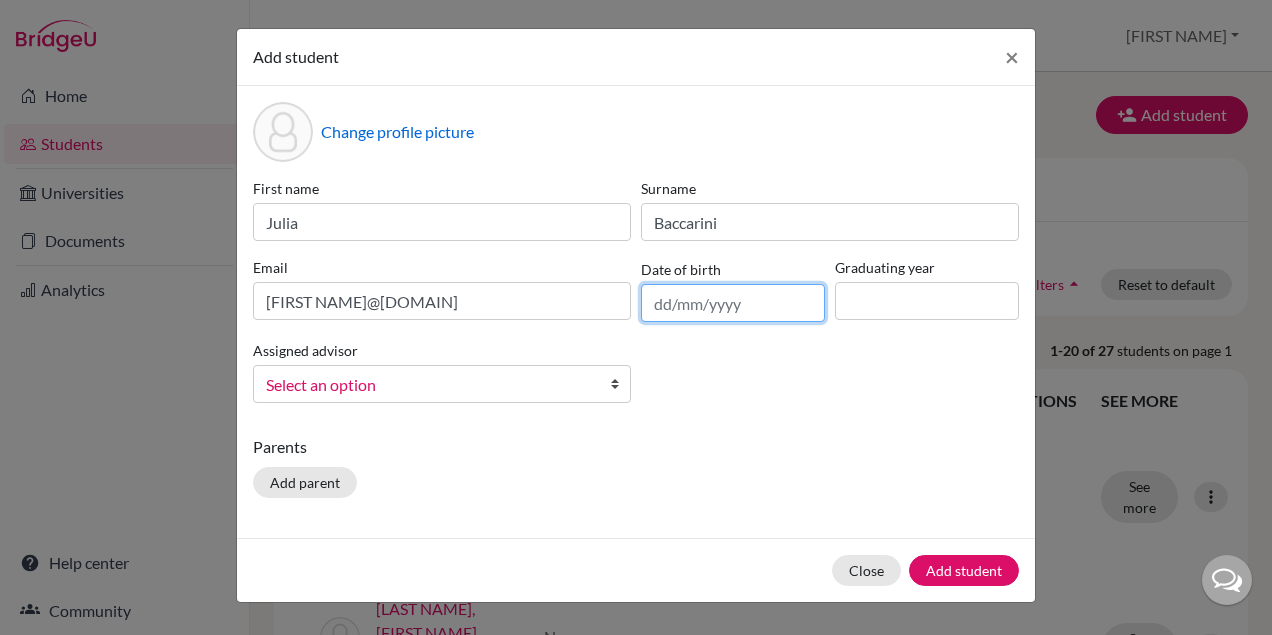 click at bounding box center (733, 303) 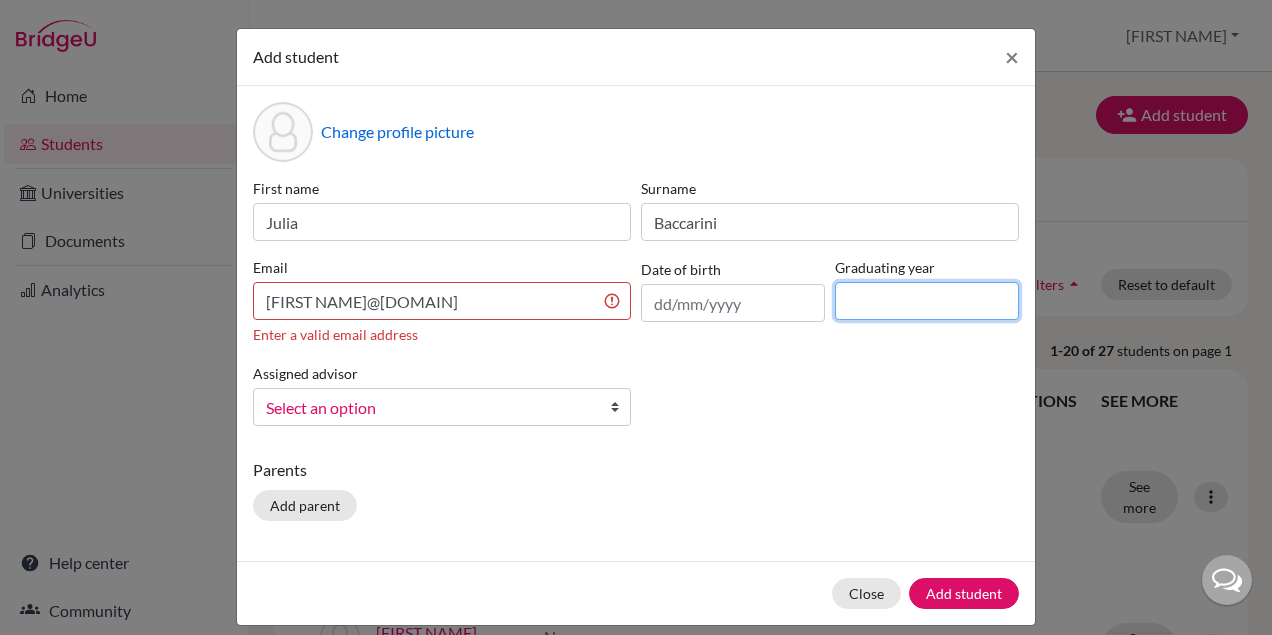 click at bounding box center (927, 301) 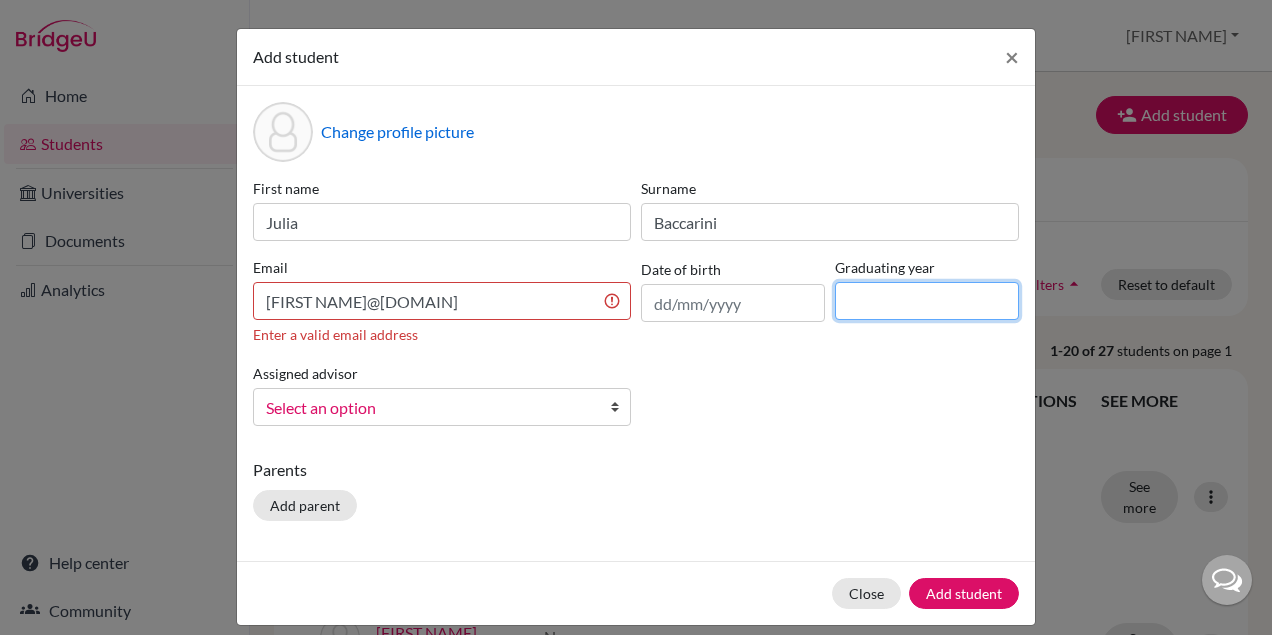type on "2027" 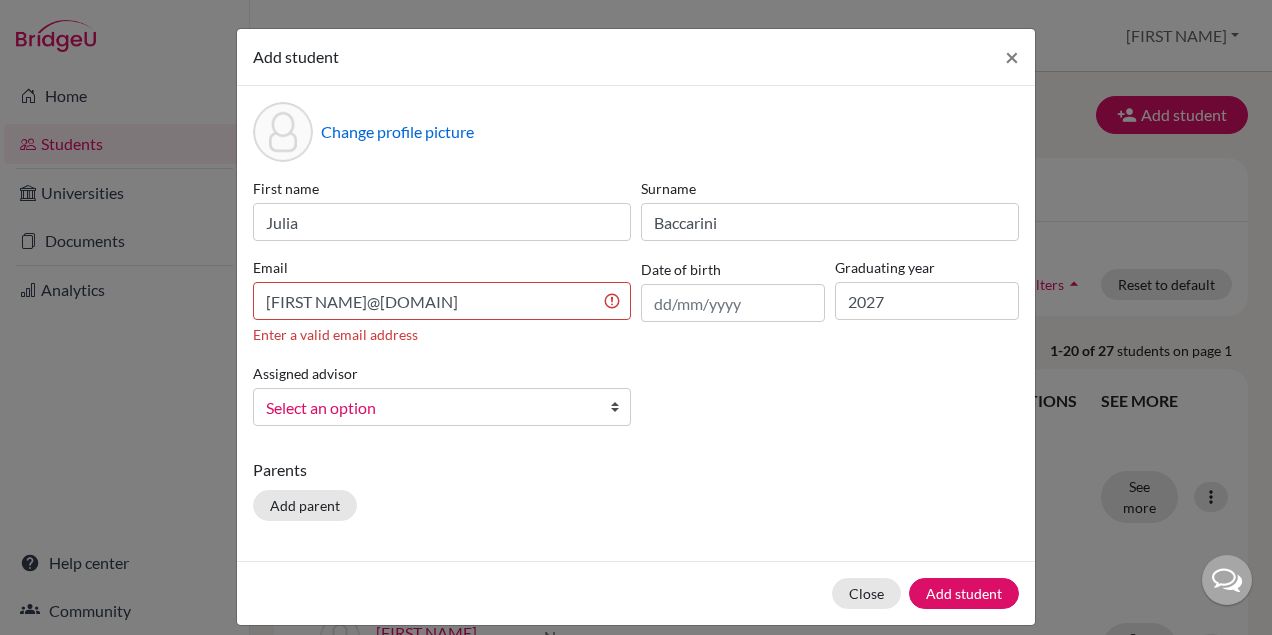 click on "Select an option" at bounding box center [429, 408] 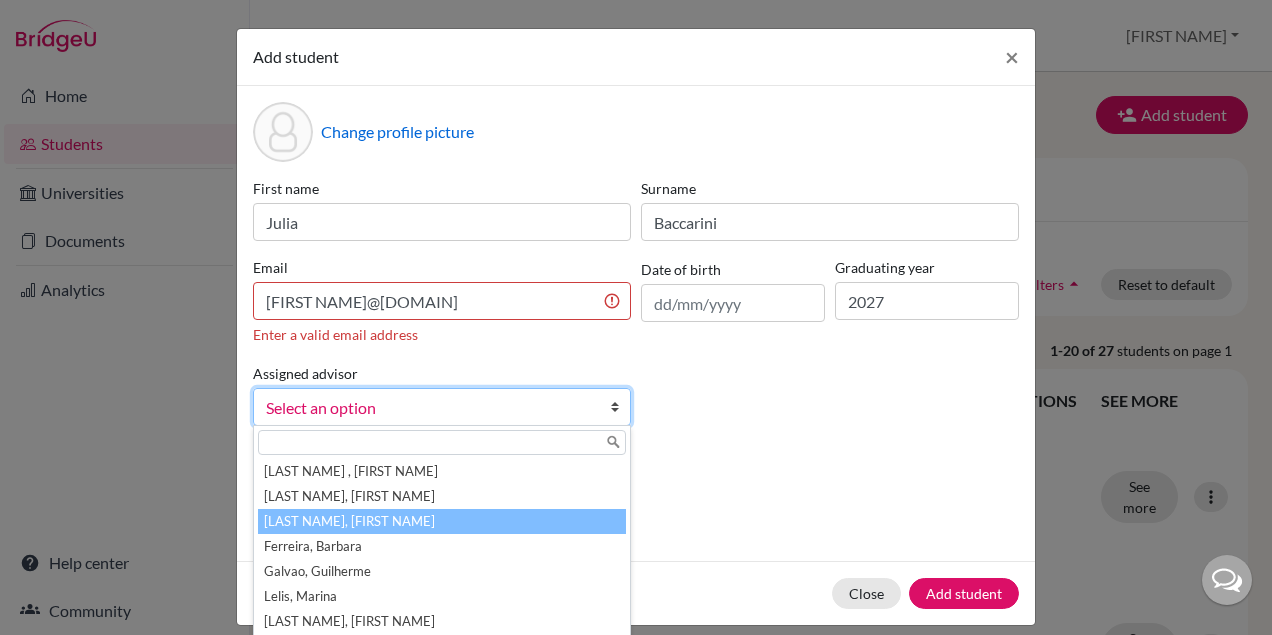 click on "[LAST NAME], [FIRST NAME]" at bounding box center [442, 521] 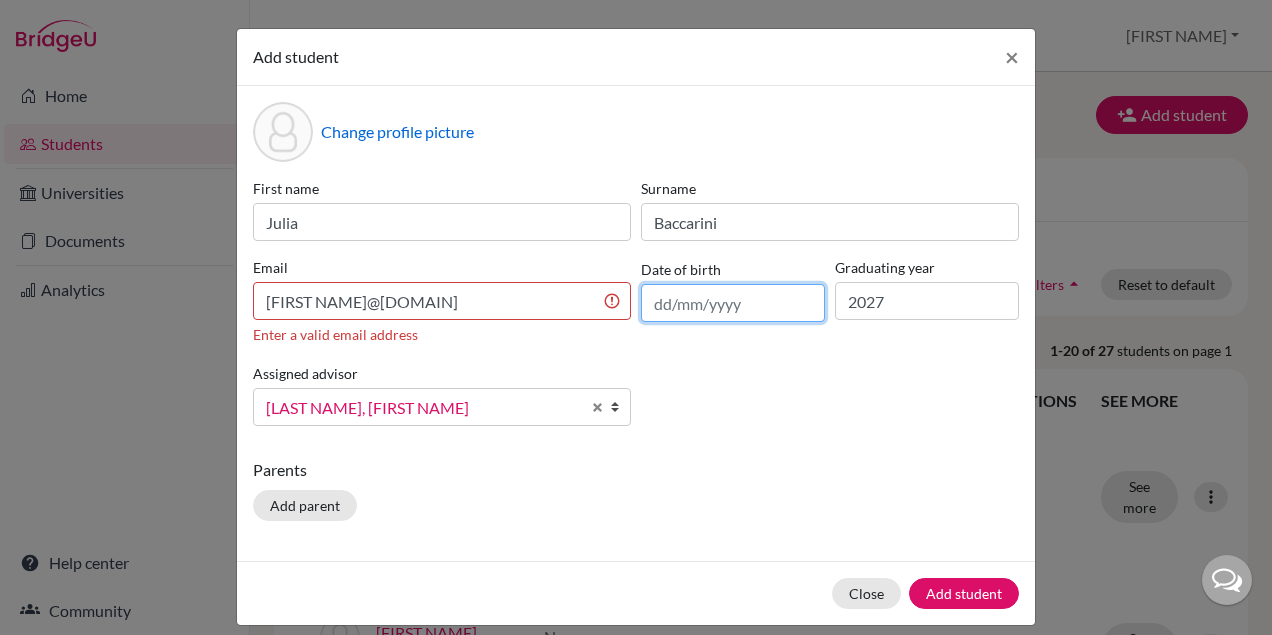 click at bounding box center (733, 303) 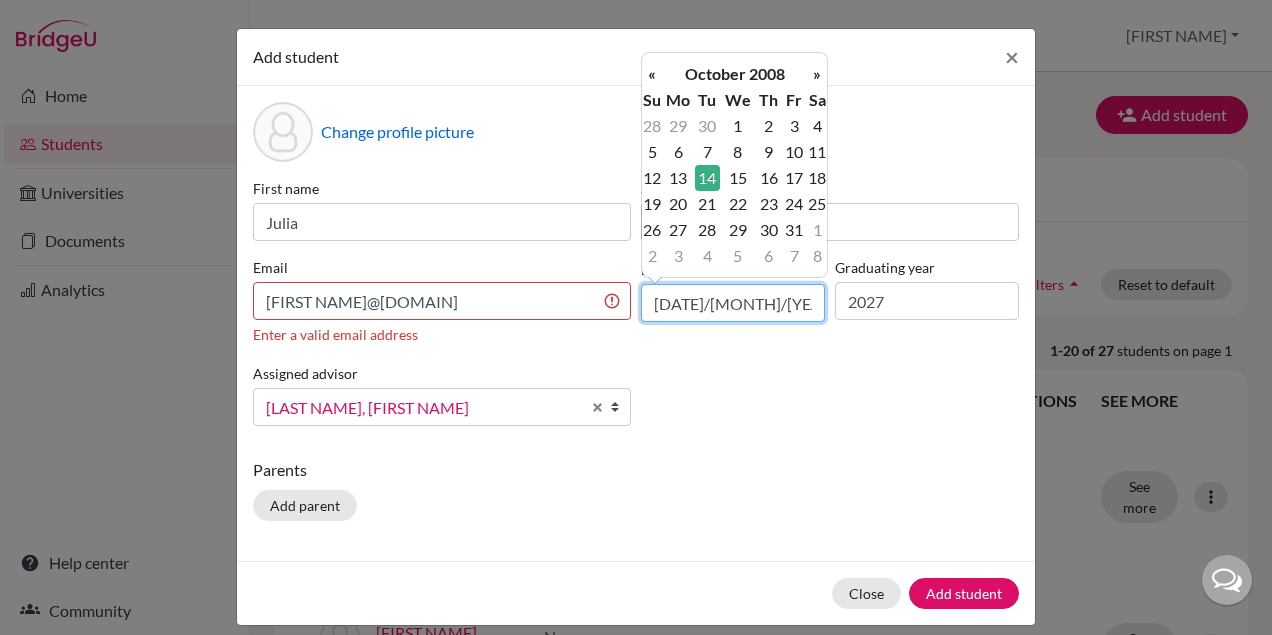 type on "[DATE]/[MONTH]/[YEAR]" 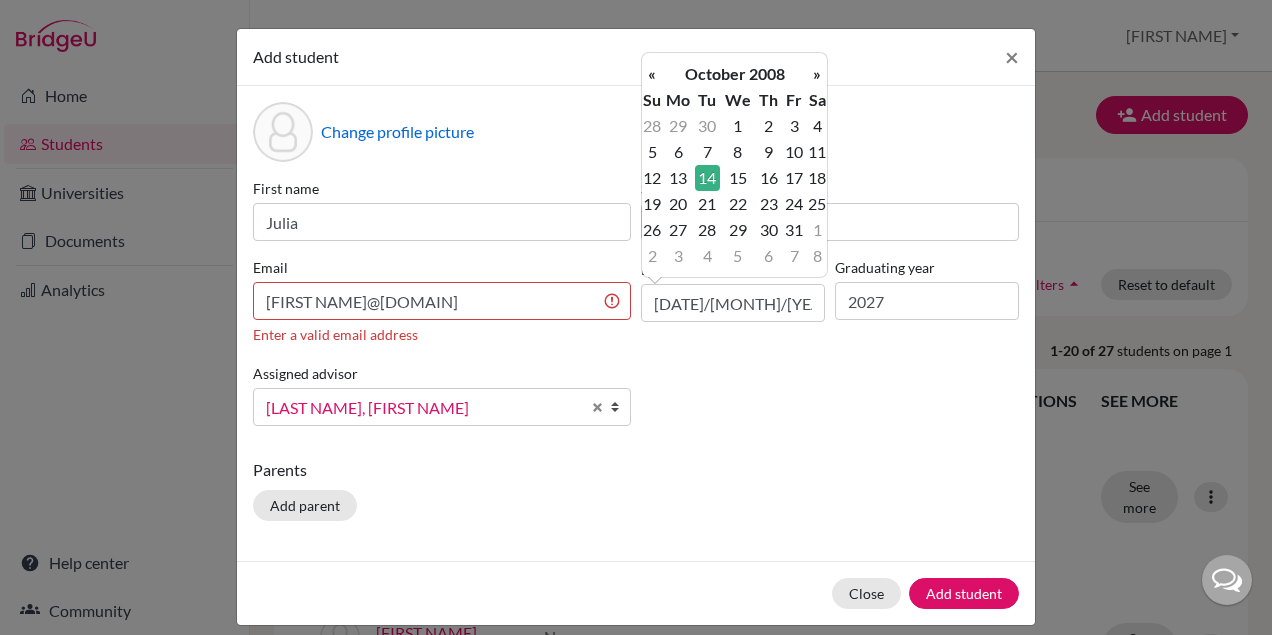 click on "14" at bounding box center [707, 178] 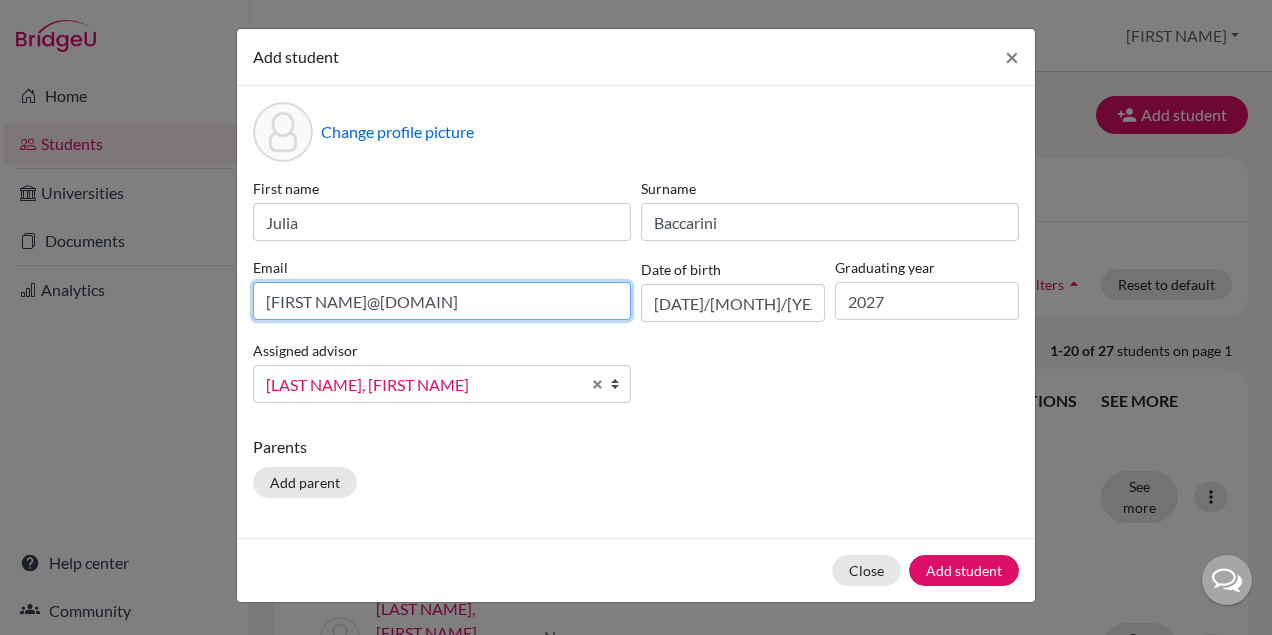 click on "[FIRST NAME]@[DOMAIN]" at bounding box center [442, 301] 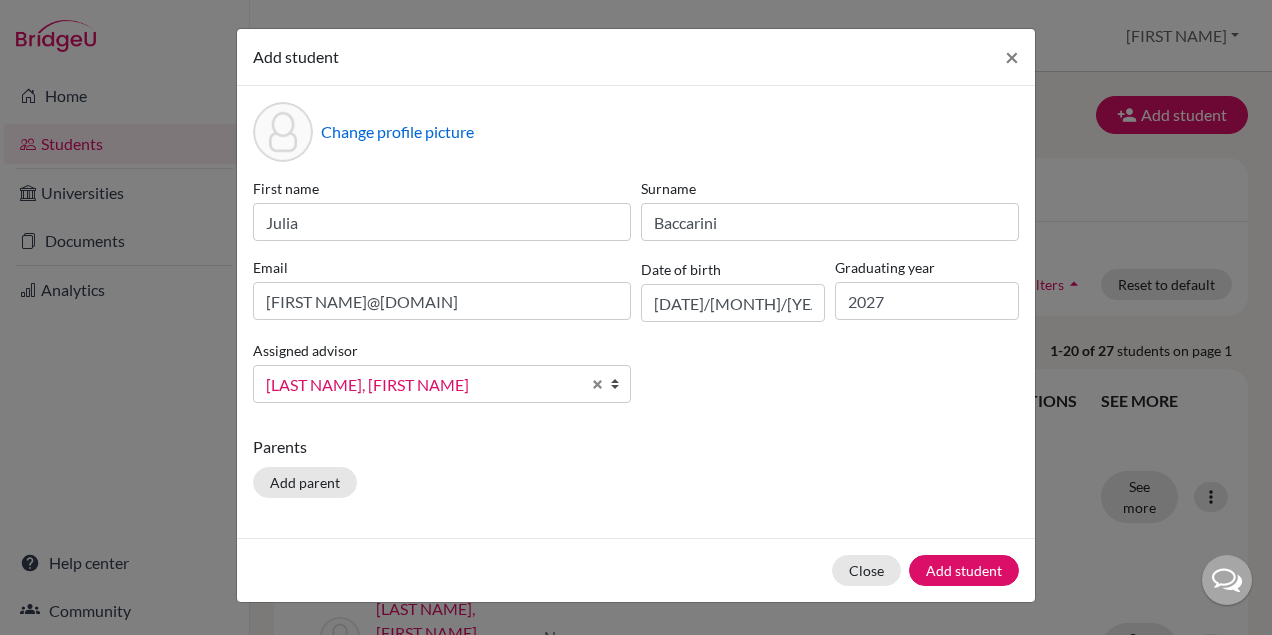 click on "First name [FIRST NAME] Surname [LAST NAME] Email [EMAIL] Date of birth [DATE] Graduating year [YEAR] Assigned advisor [LAST NAME] , [FIRST NAME]  [LAST NAME], [FIRST NAME] [LAST NAME], [FIRST NAME] [LAST NAME], [FIRST NAME] [LAST NAME], [FIRST NAME] [LAST NAME], [FIRST NAME] [LAST NAME], [FIRST NAME]
[LAST NAME], [FIRST NAME]
[LAST NAME] , [FIRST NAME]  [LAST NAME], [FIRST NAME] [LAST NAME], [FIRST NAME] [LAST NAME], [FIRST NAME] [LAST NAME], [FIRST NAME] [LAST NAME], [FIRST NAME] [LAST NAME], [FIRST NAME]" at bounding box center [636, 298] 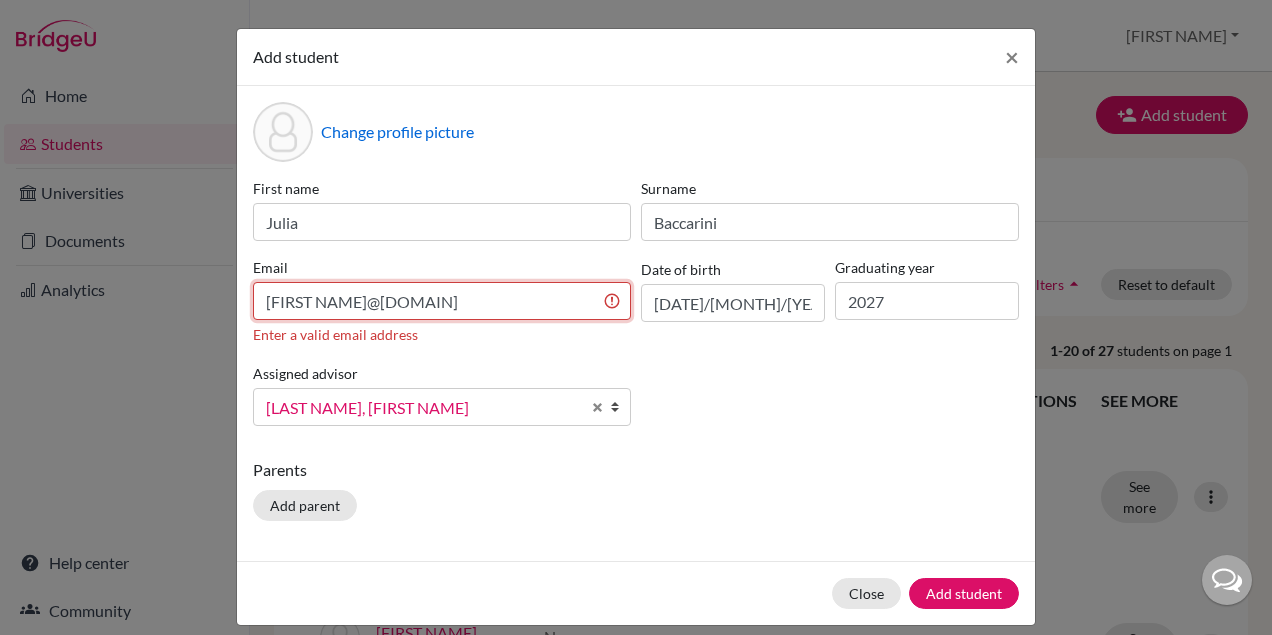 click on "[FIRST NAME]@[DOMAIN]" at bounding box center (442, 301) 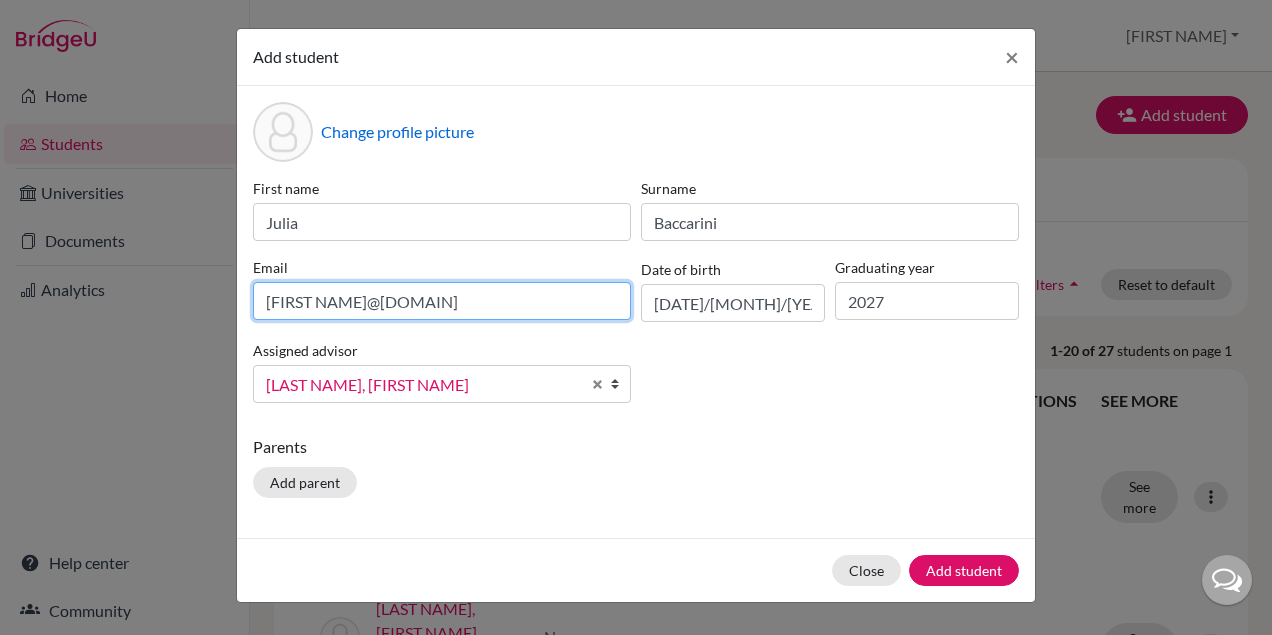 type on "[FIRST NAME]@[DOMAIN]" 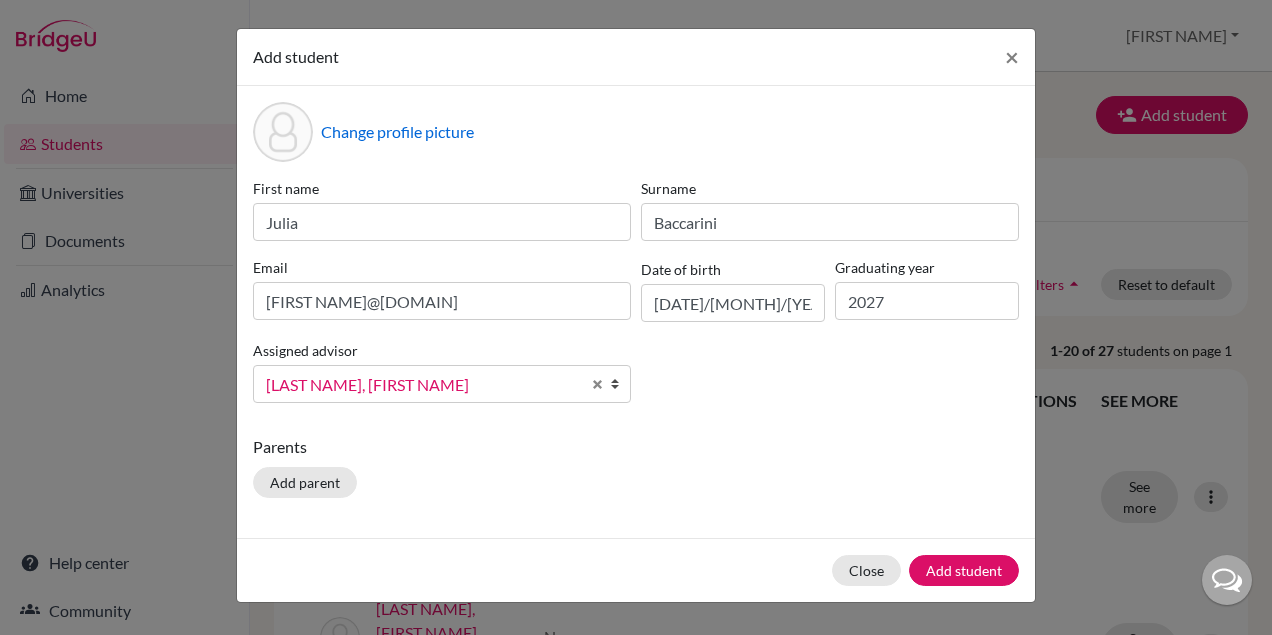 click on "First name [FIRST NAME] Surname [LAST NAME] Email [EMAIL] Date of birth [DATE] Graduating year [YEAR] Assigned advisor [LAST NAME] , [FIRST NAME]  [LAST NAME], [FIRST NAME] [LAST NAME], [FIRST NAME] [LAST NAME], [FIRST NAME] [LAST NAME], [FIRST NAME] [LAST NAME], [FIRST NAME] [LAST NAME], [FIRST NAME]
[LAST NAME], [FIRST NAME]
[LAST NAME] , [FIRST NAME]  [LAST NAME], [FIRST NAME] [LAST NAME], [FIRST NAME] [LAST NAME], [FIRST NAME] [LAST NAME], [FIRST NAME] [LAST NAME], [FIRST NAME] [LAST NAME], [FIRST NAME]" at bounding box center [636, 298] 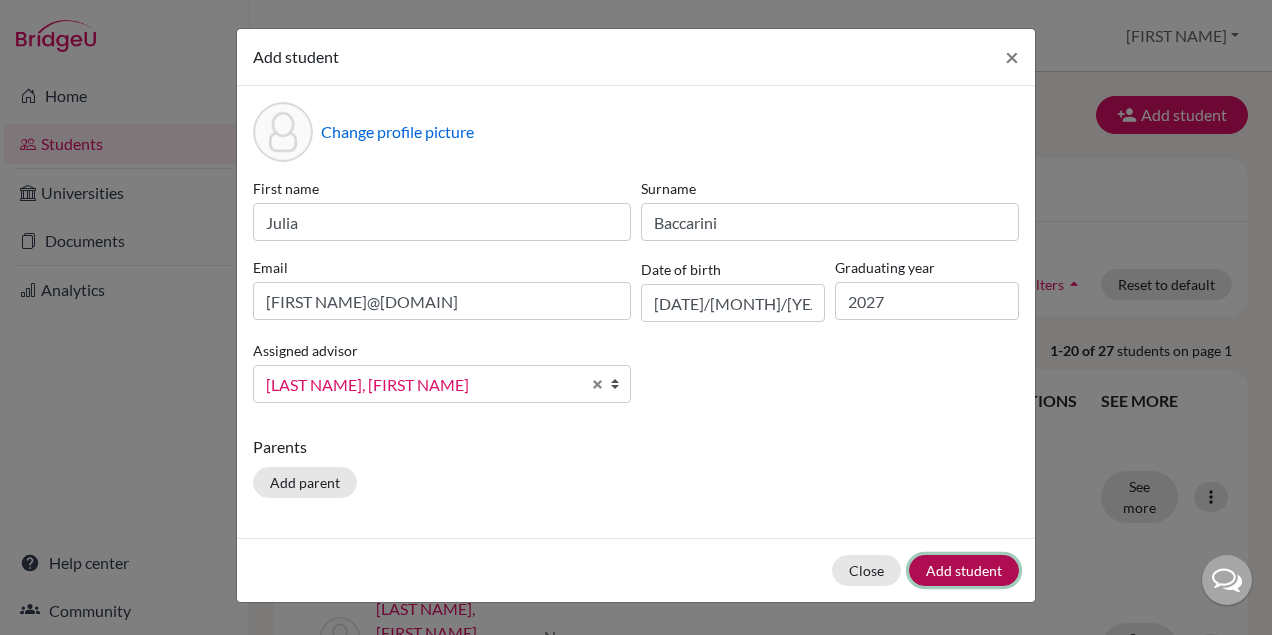 click on "Add student" at bounding box center [964, 570] 